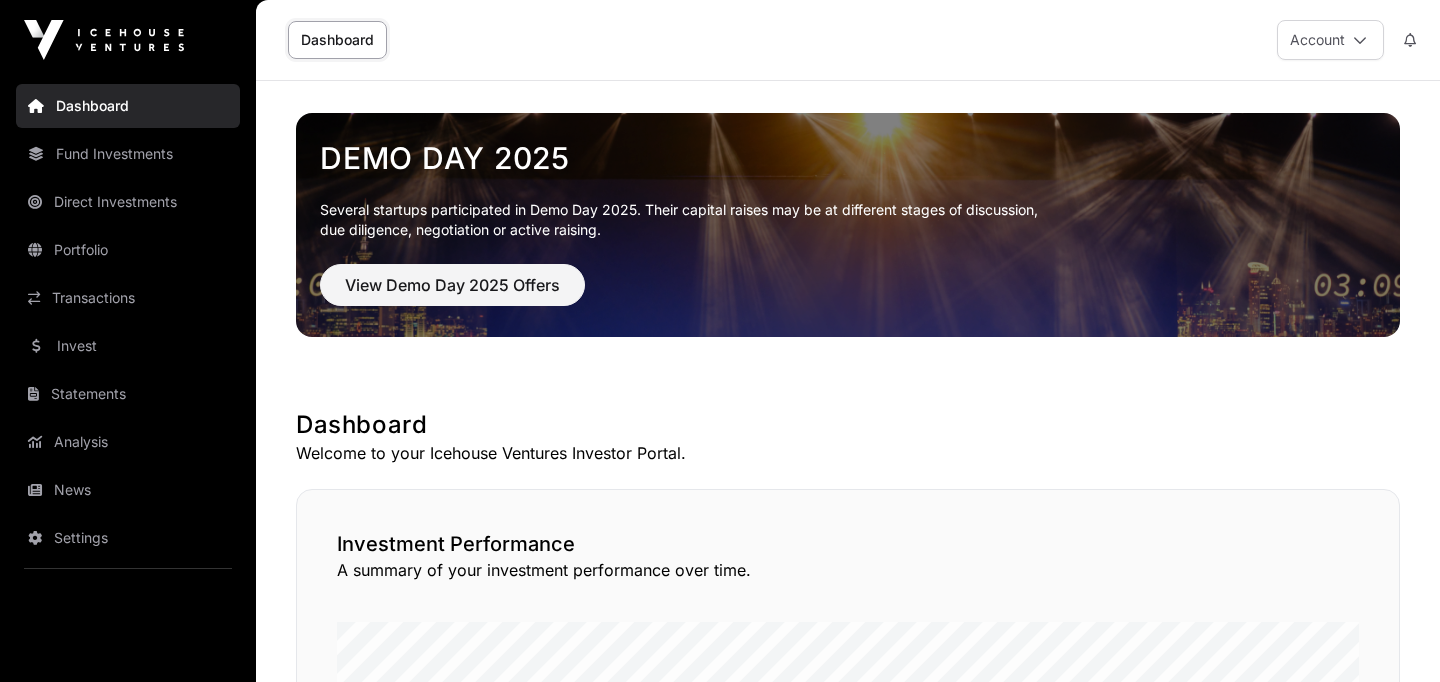 scroll, scrollTop: 0, scrollLeft: 0, axis: both 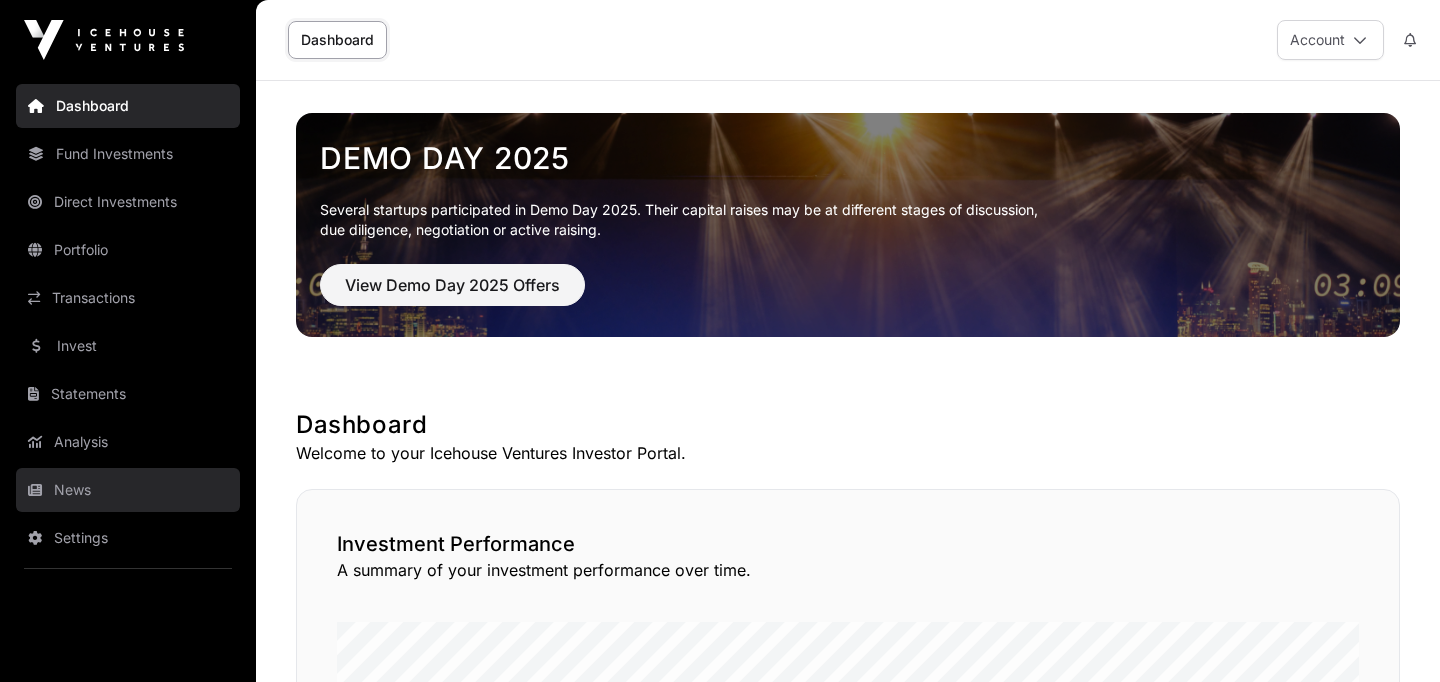 click on "News" 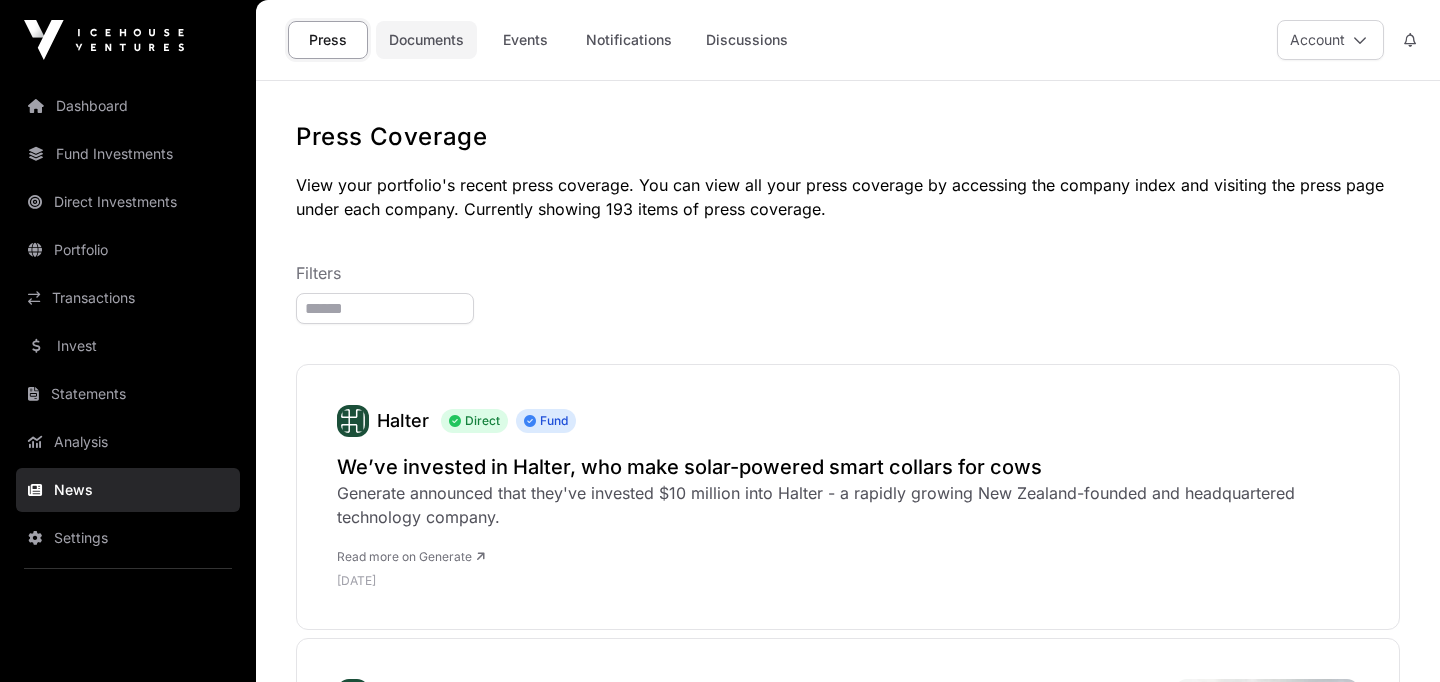 click on "Documents" 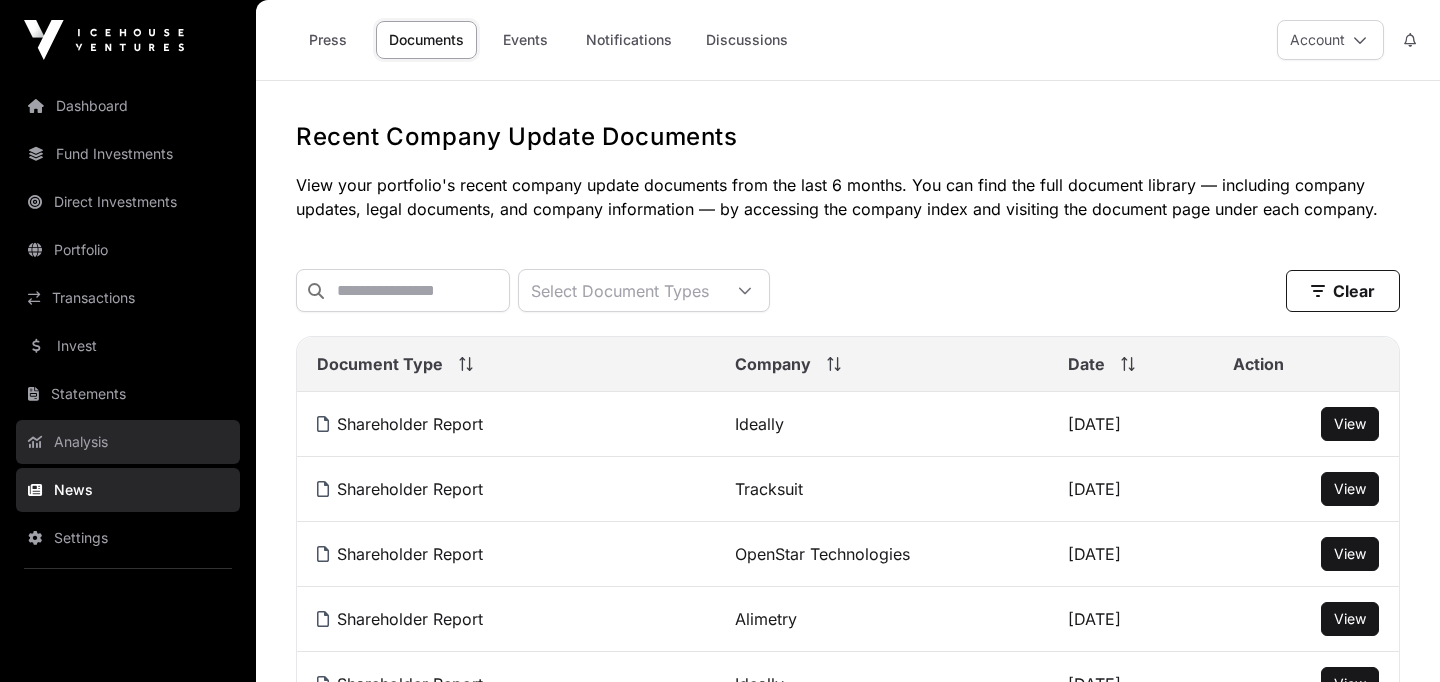 click on "Analysis" 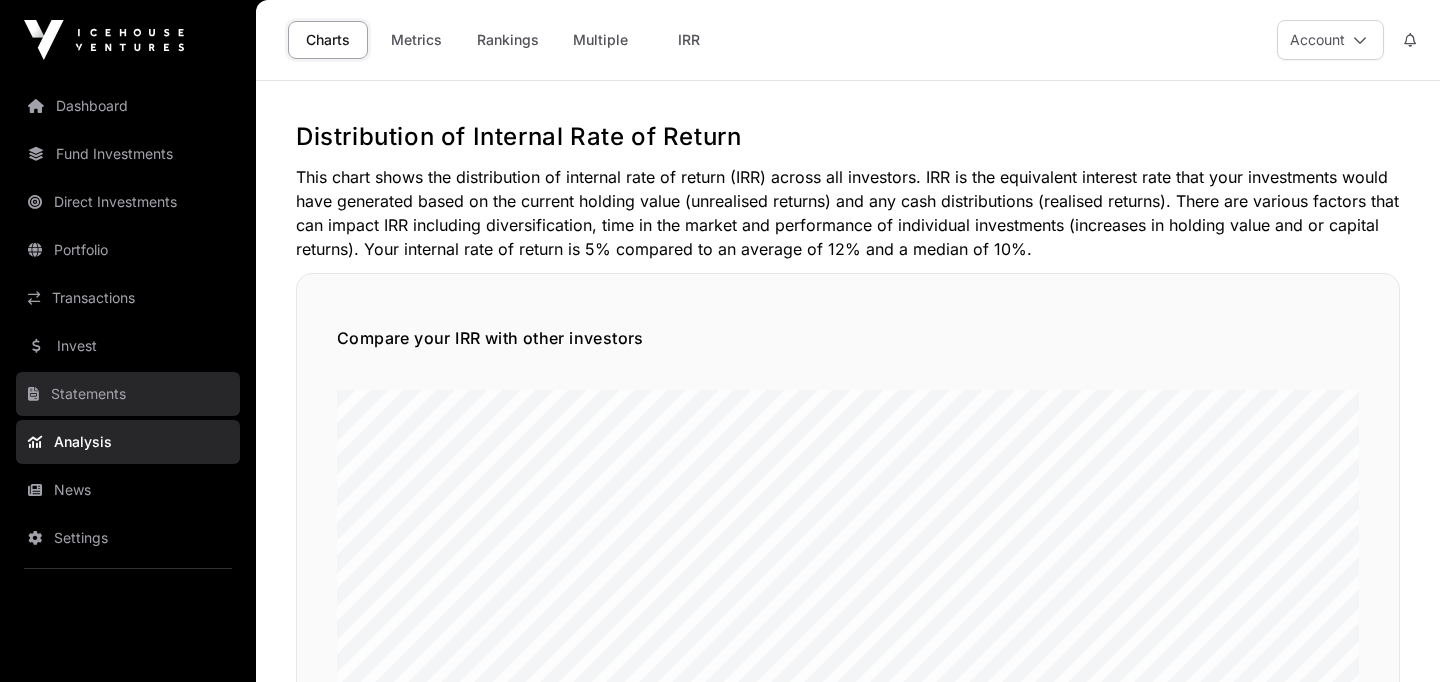 click on "Statements" 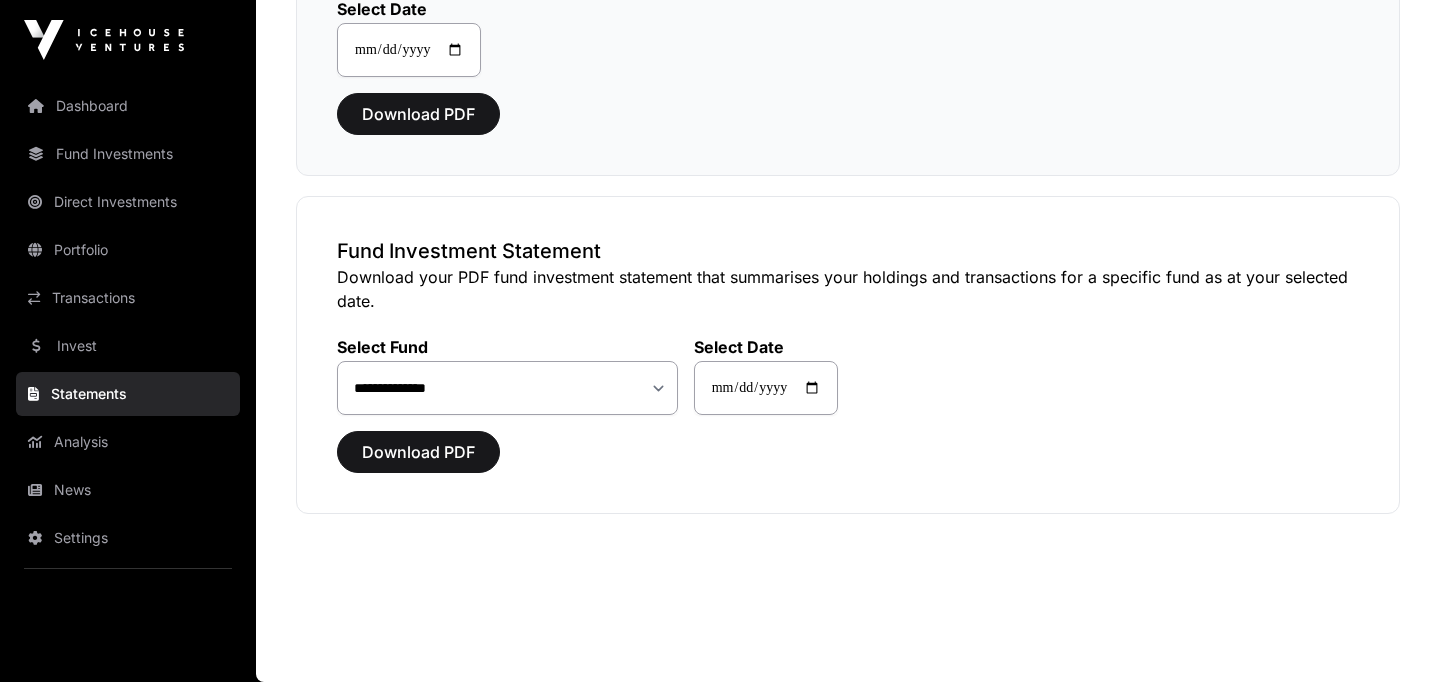 scroll, scrollTop: 15, scrollLeft: 0, axis: vertical 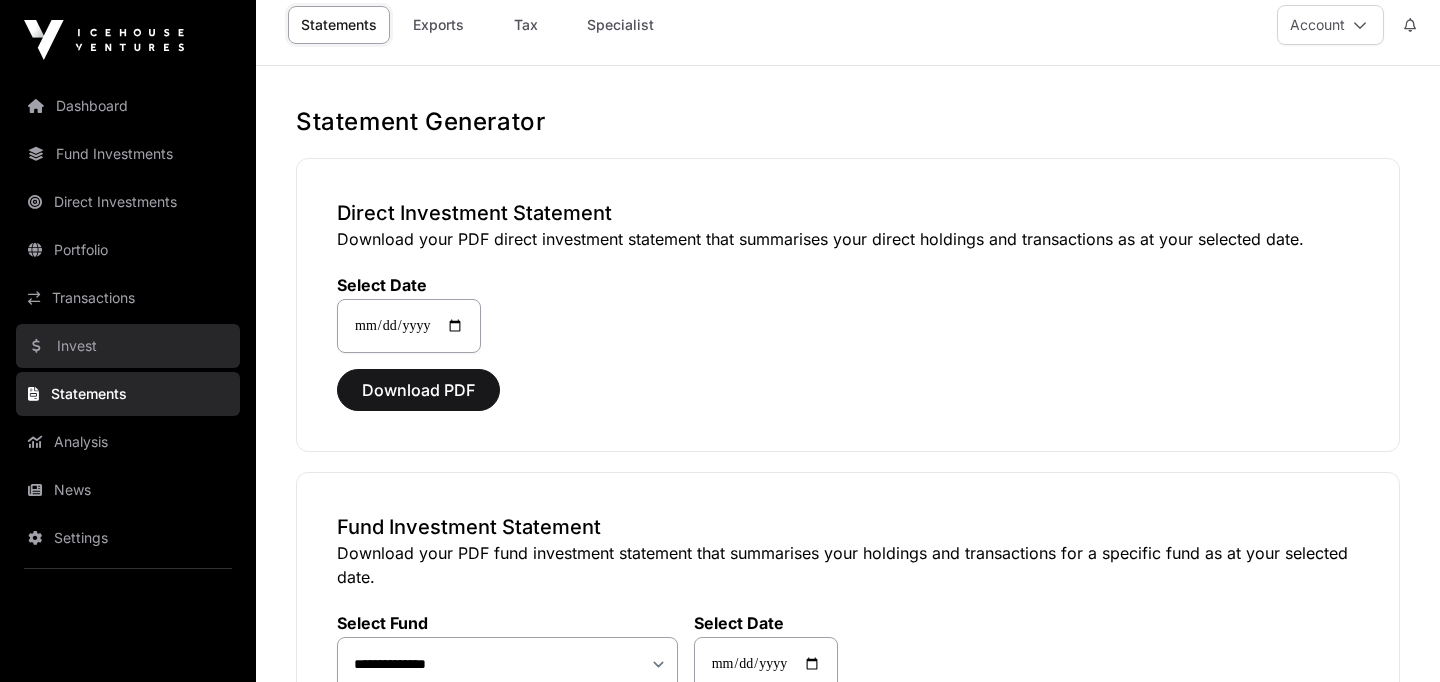 click on "Invest" 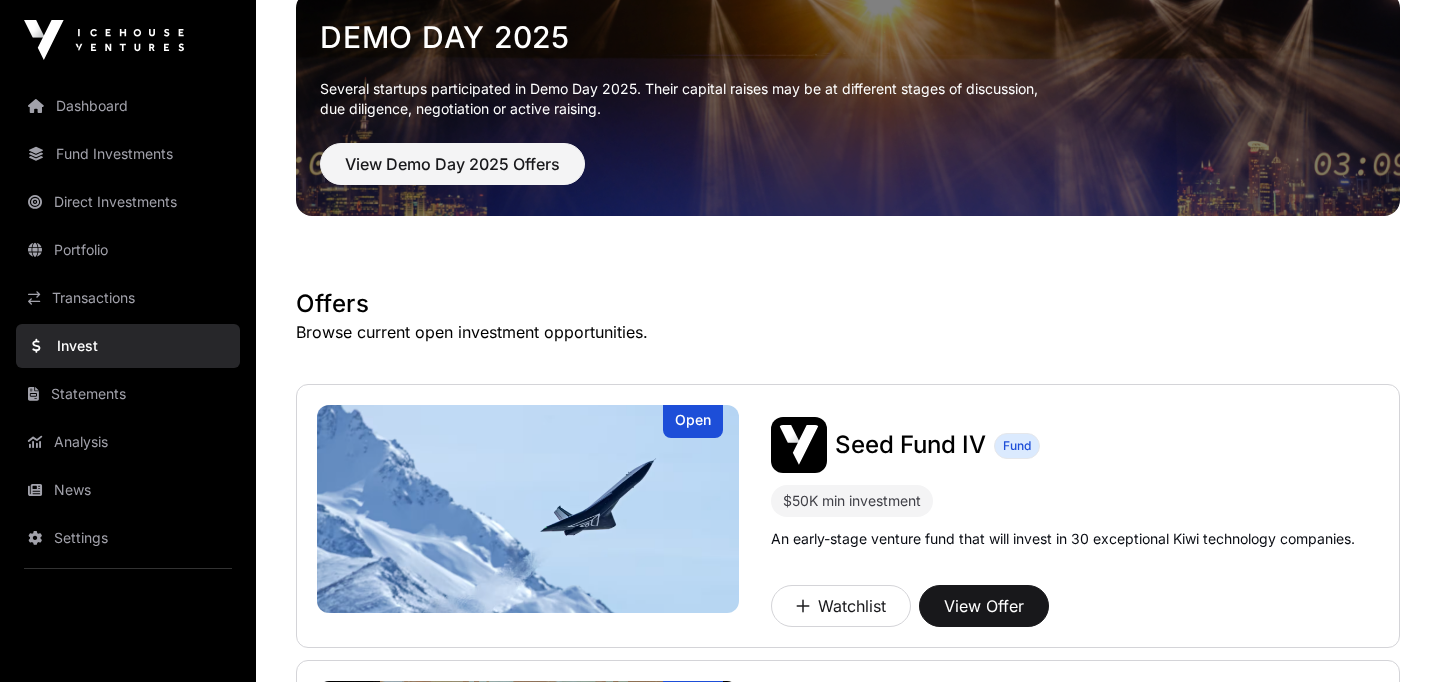 scroll, scrollTop: 0, scrollLeft: 0, axis: both 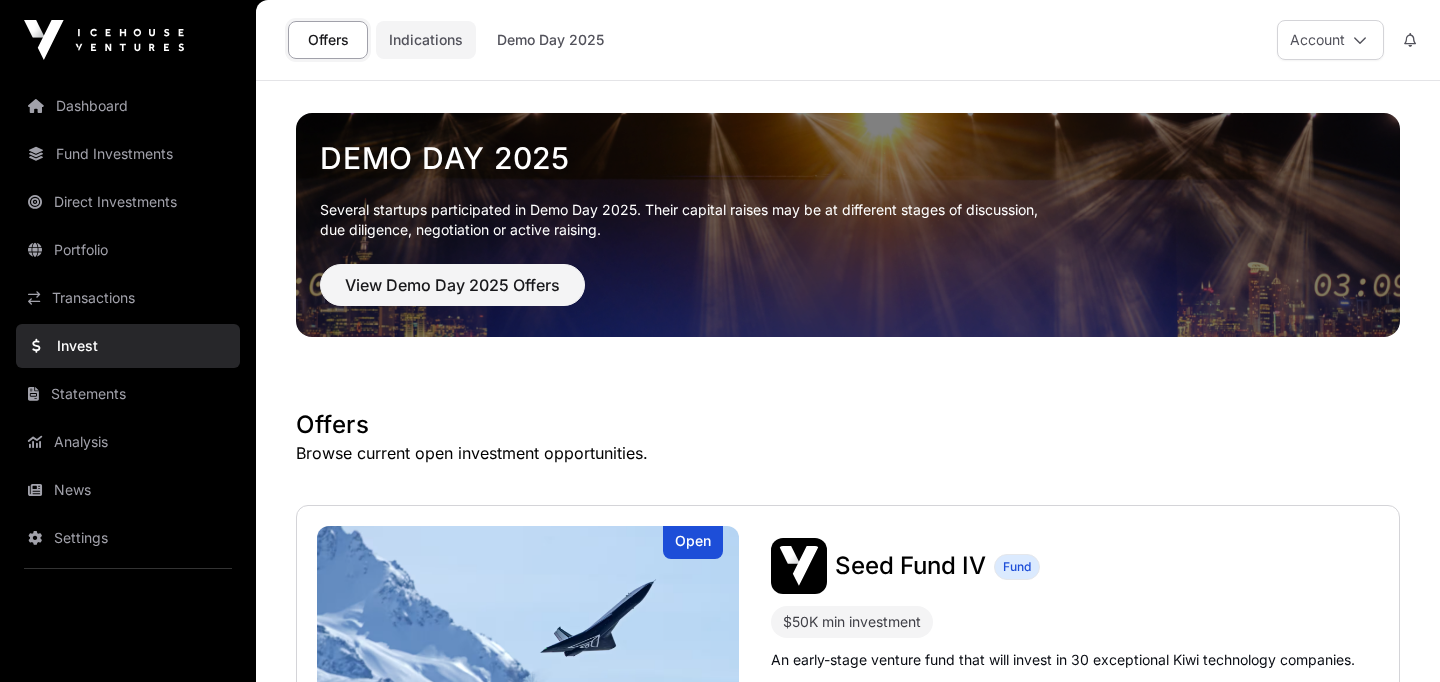 click on "Indications" 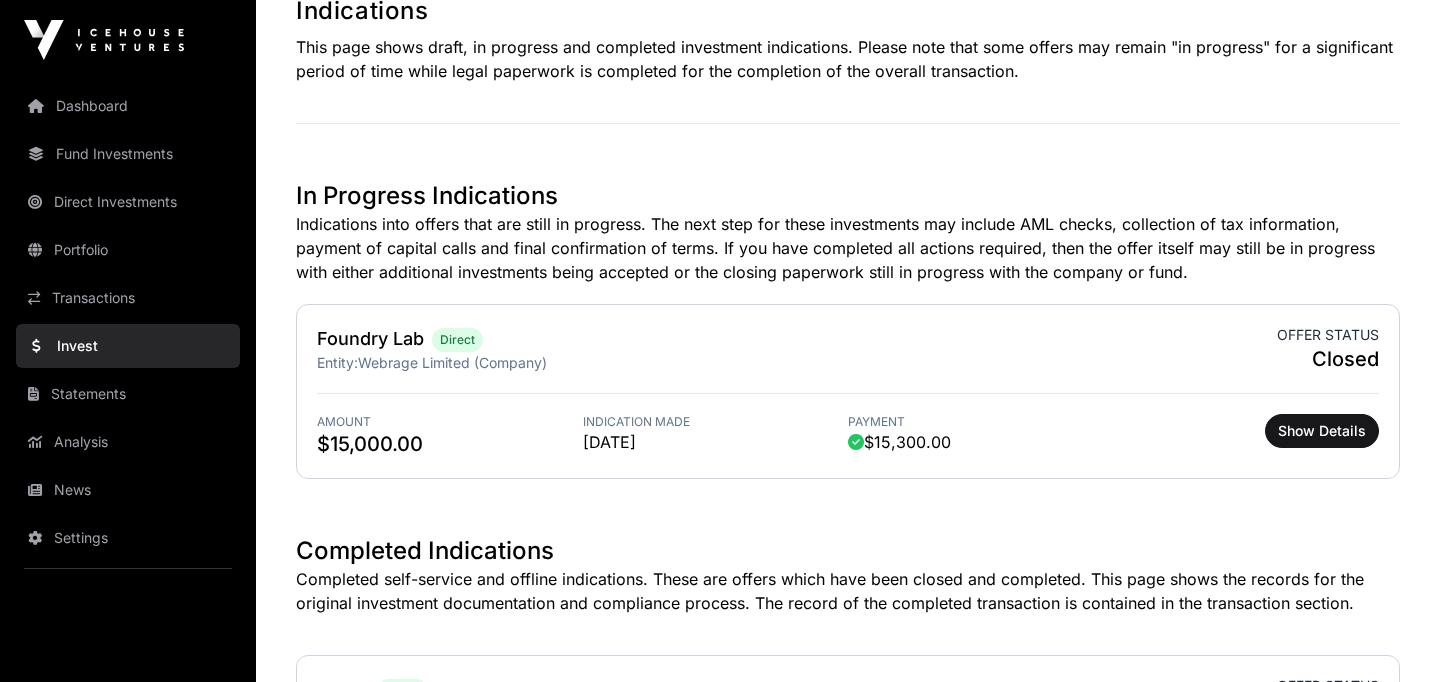 scroll, scrollTop: 0, scrollLeft: 0, axis: both 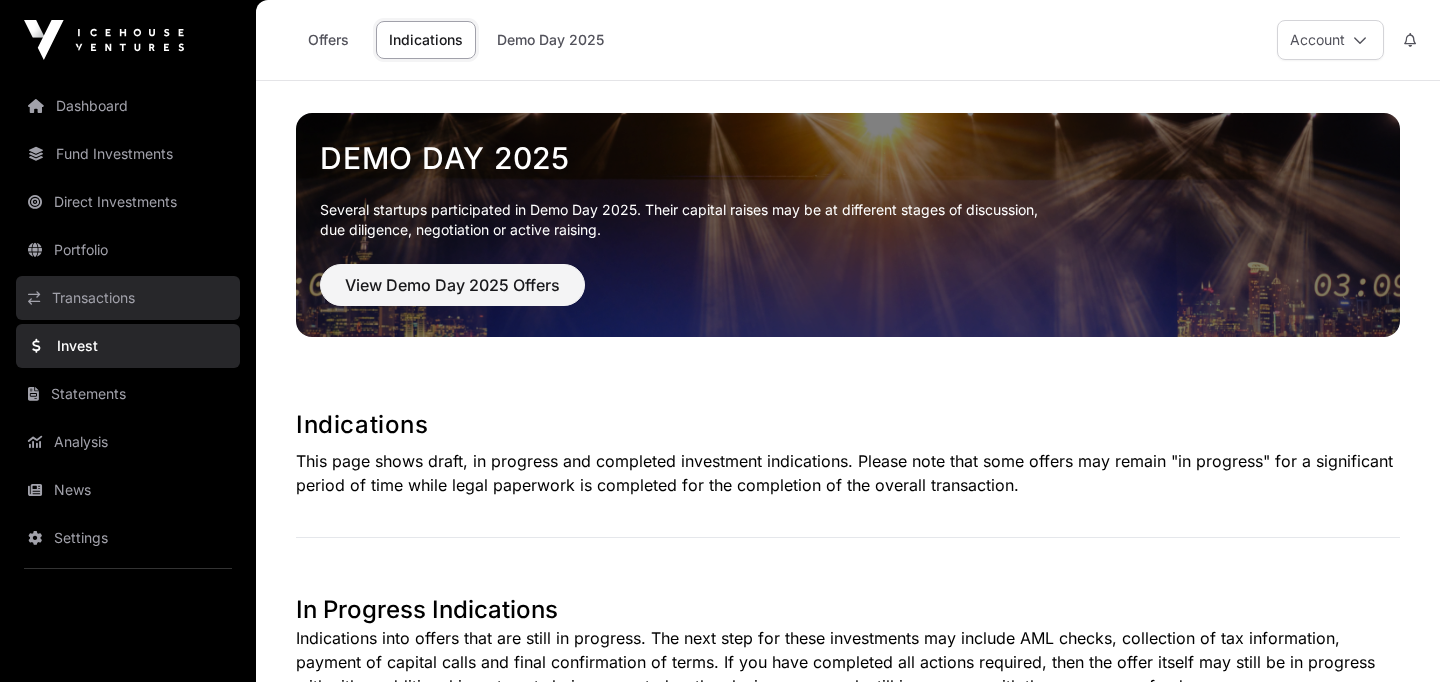 click on "Transactions" 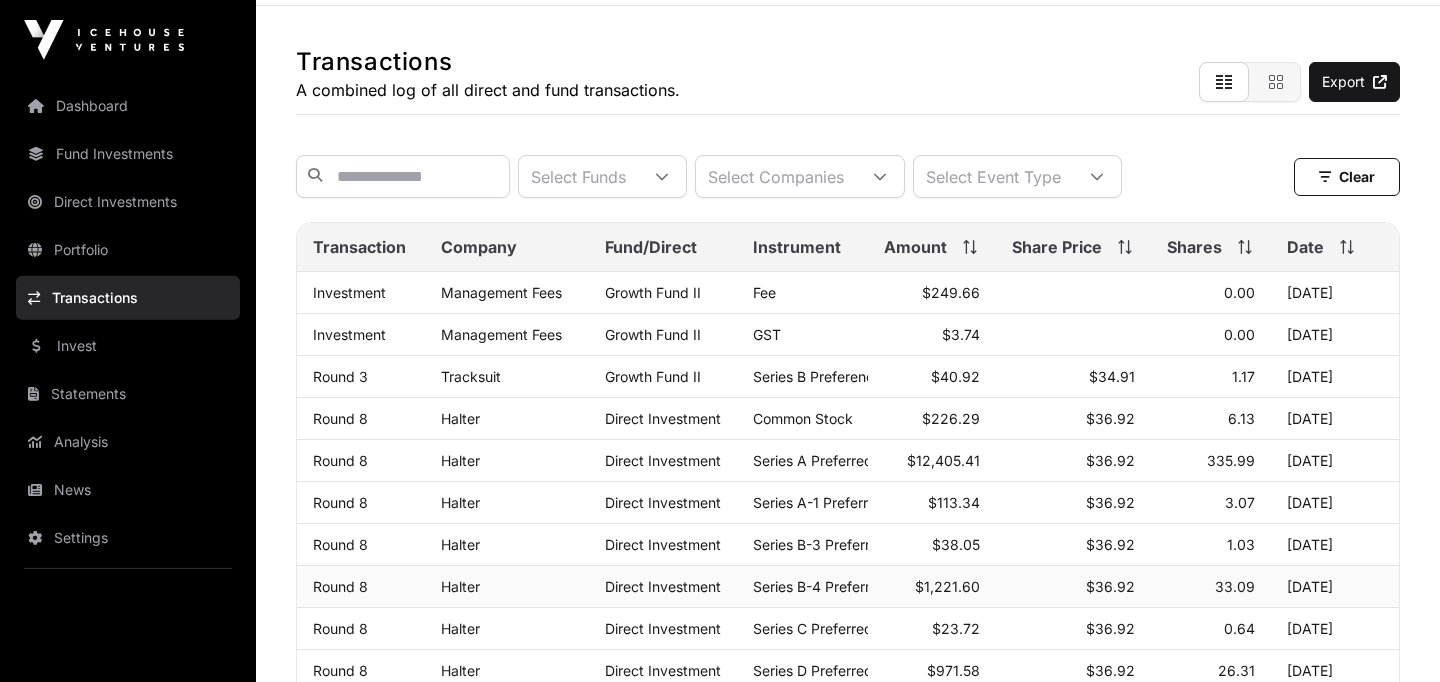 scroll, scrollTop: 0, scrollLeft: 0, axis: both 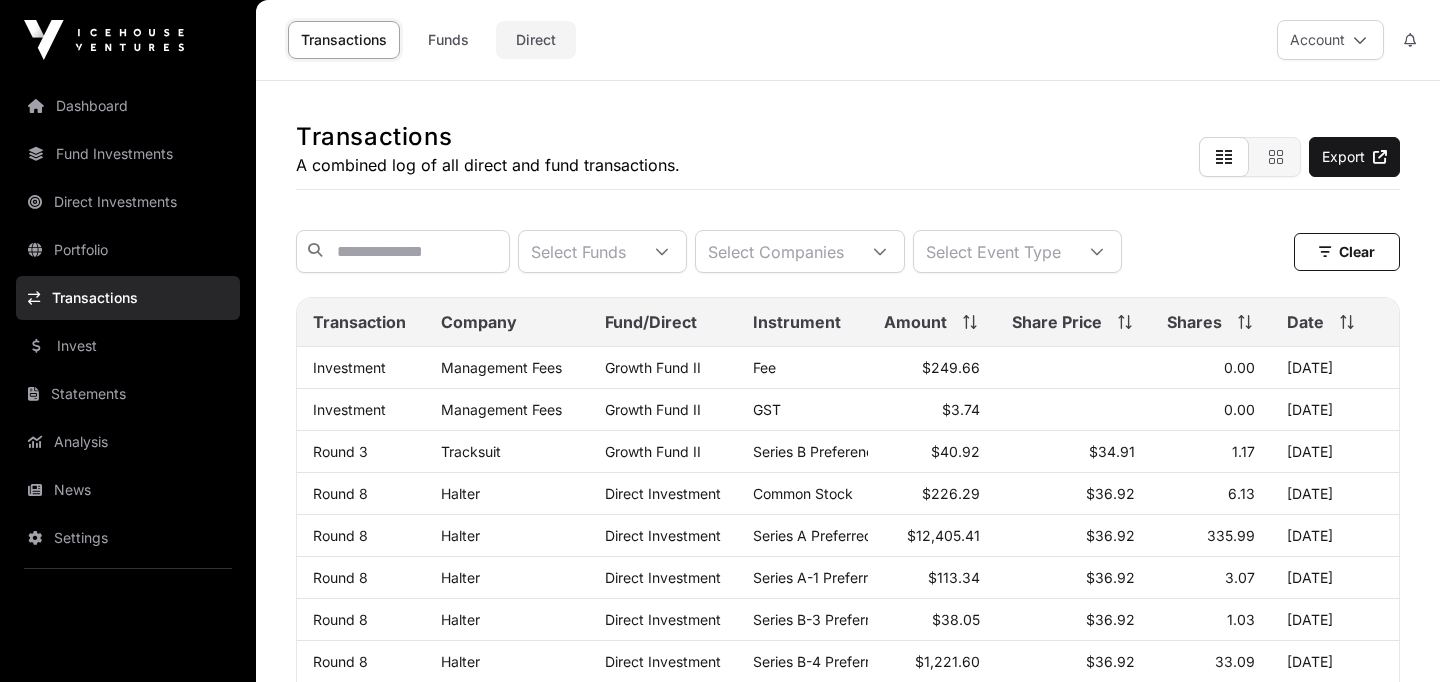 click on "Direct" 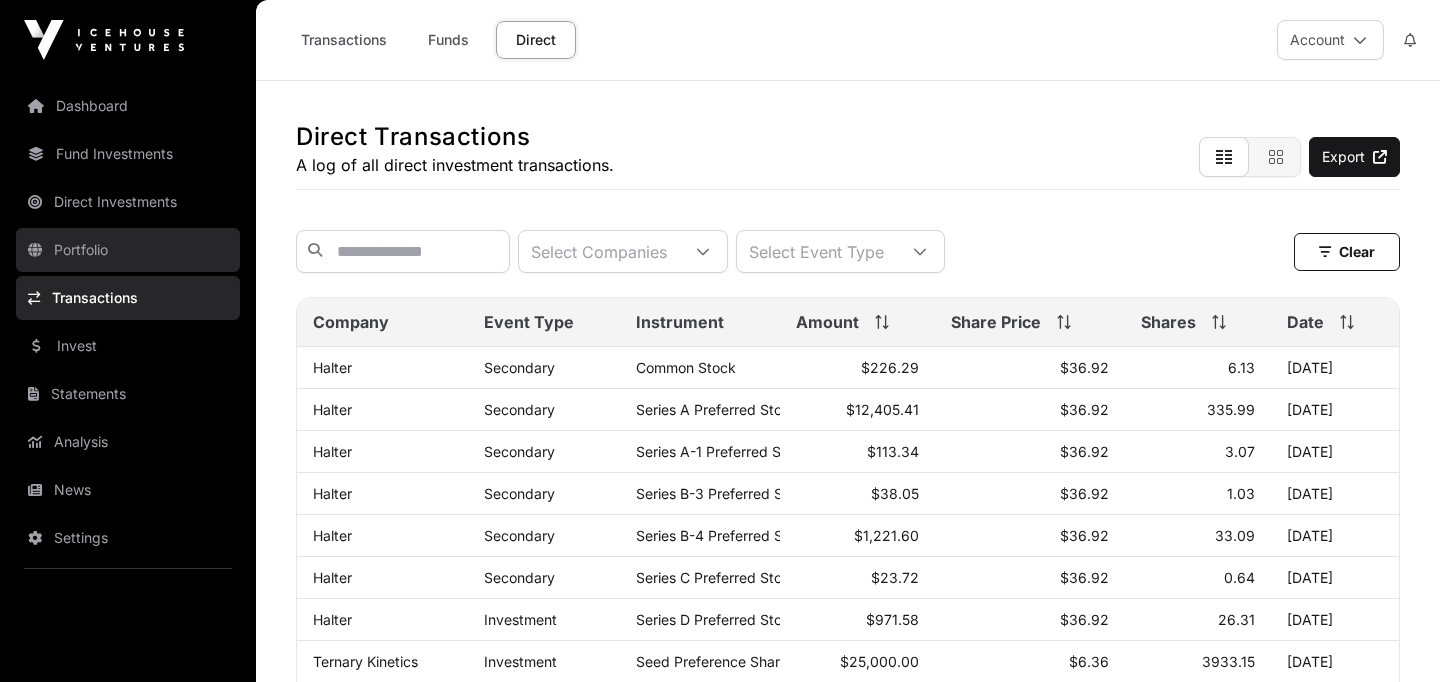 click on "Portfolio" 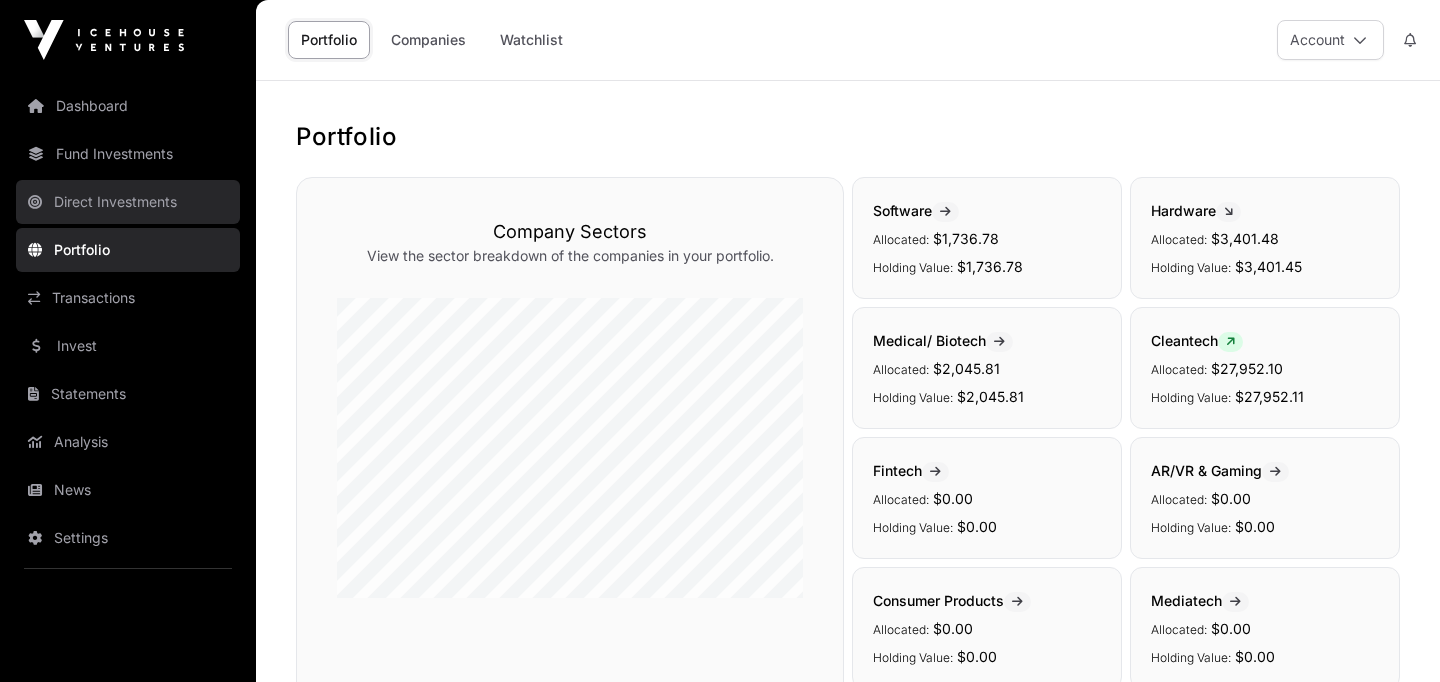 click on "Direct Investments" 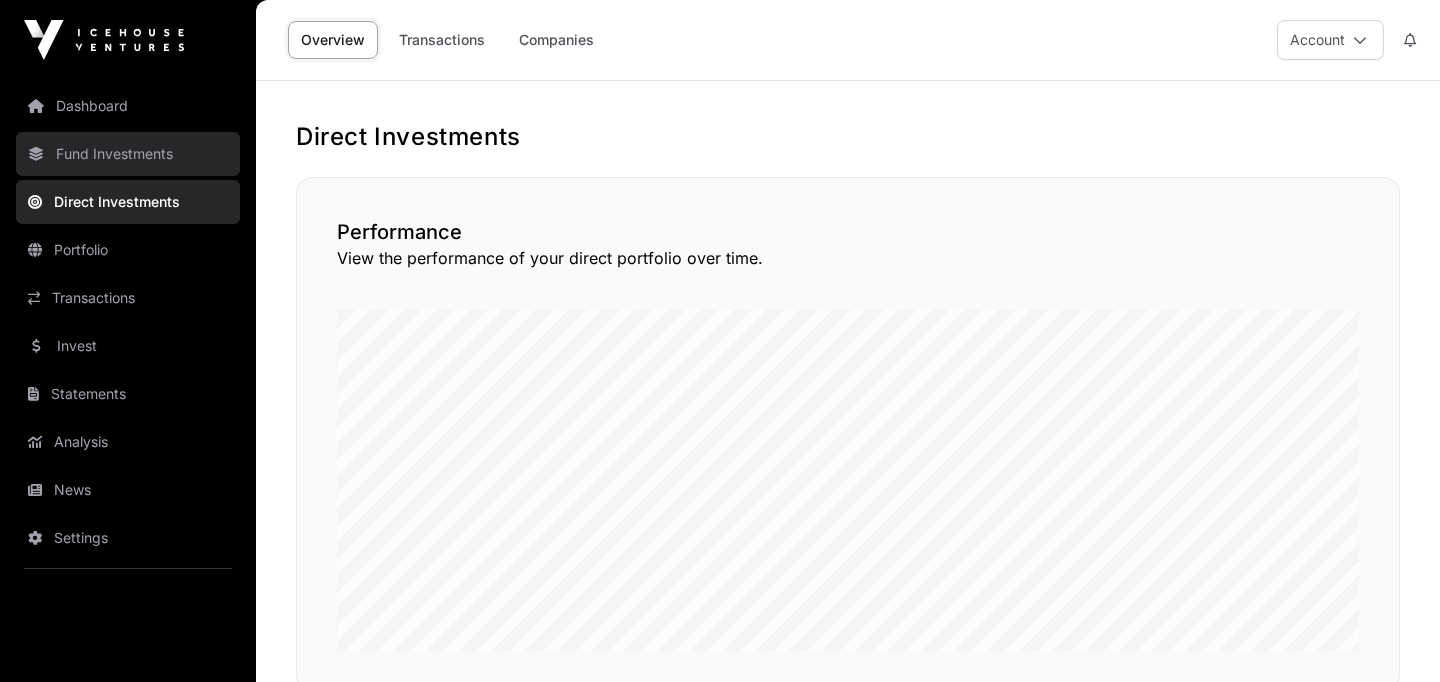 click on "Fund Investments" 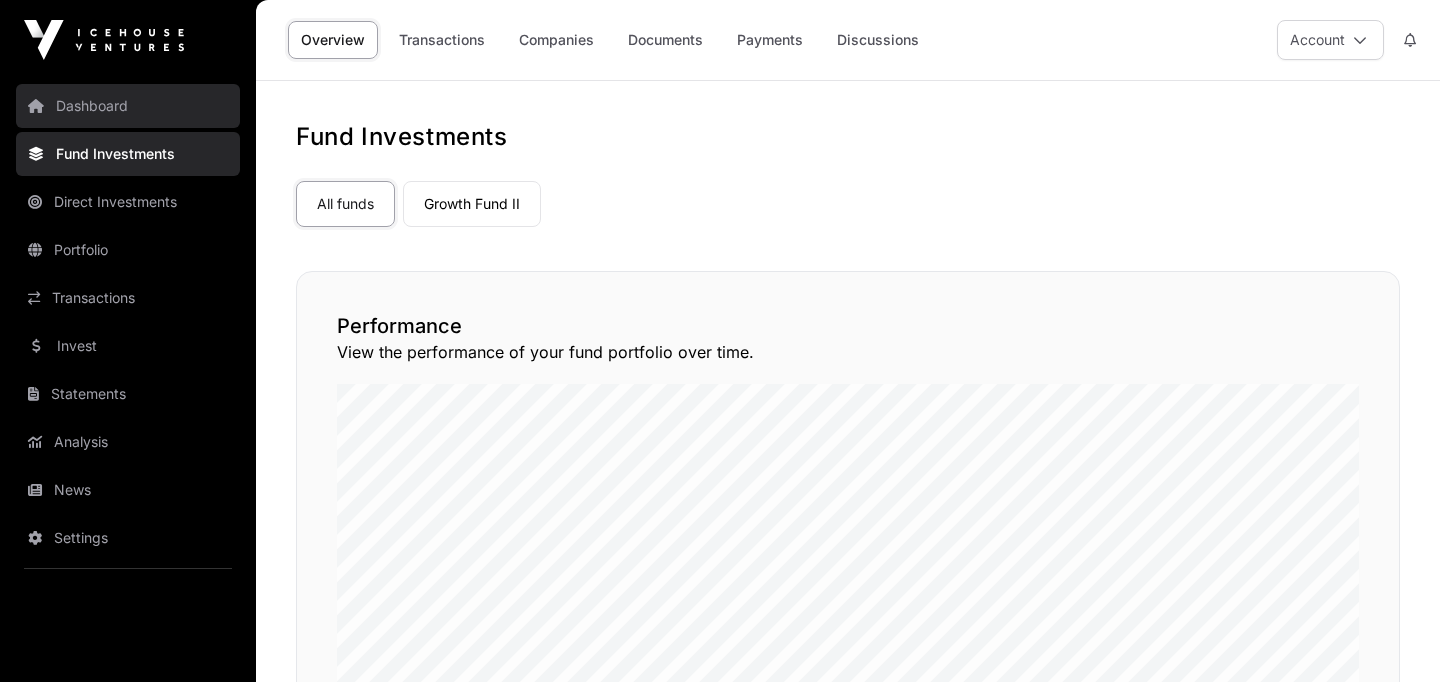 click on "Dashboard" 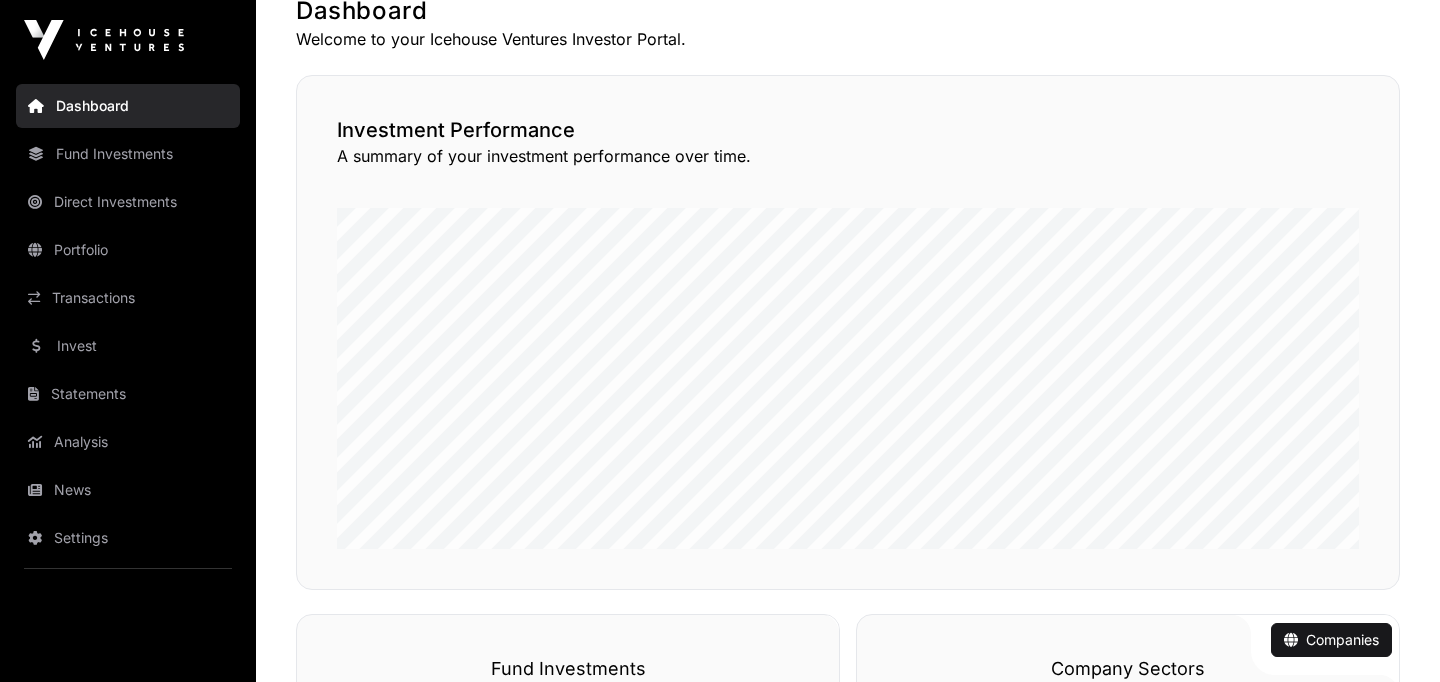 scroll, scrollTop: 0, scrollLeft: 0, axis: both 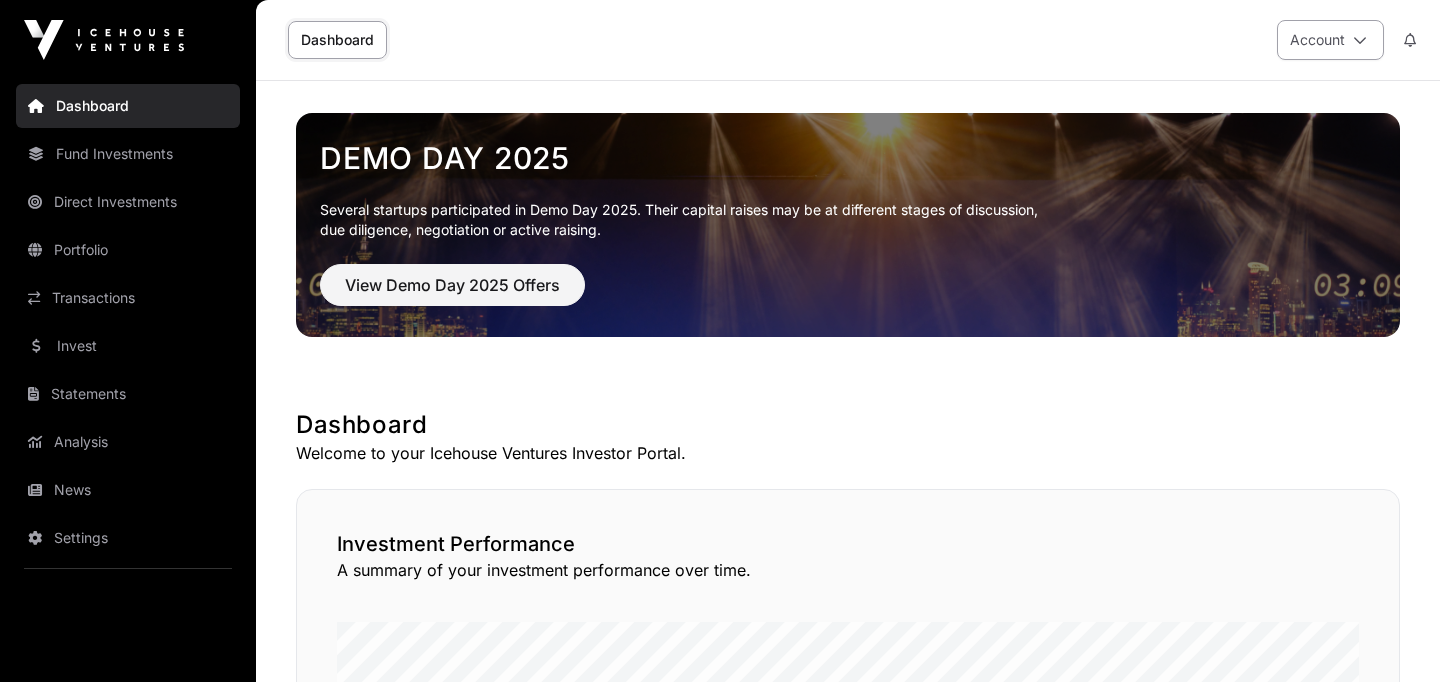 click on "Account" 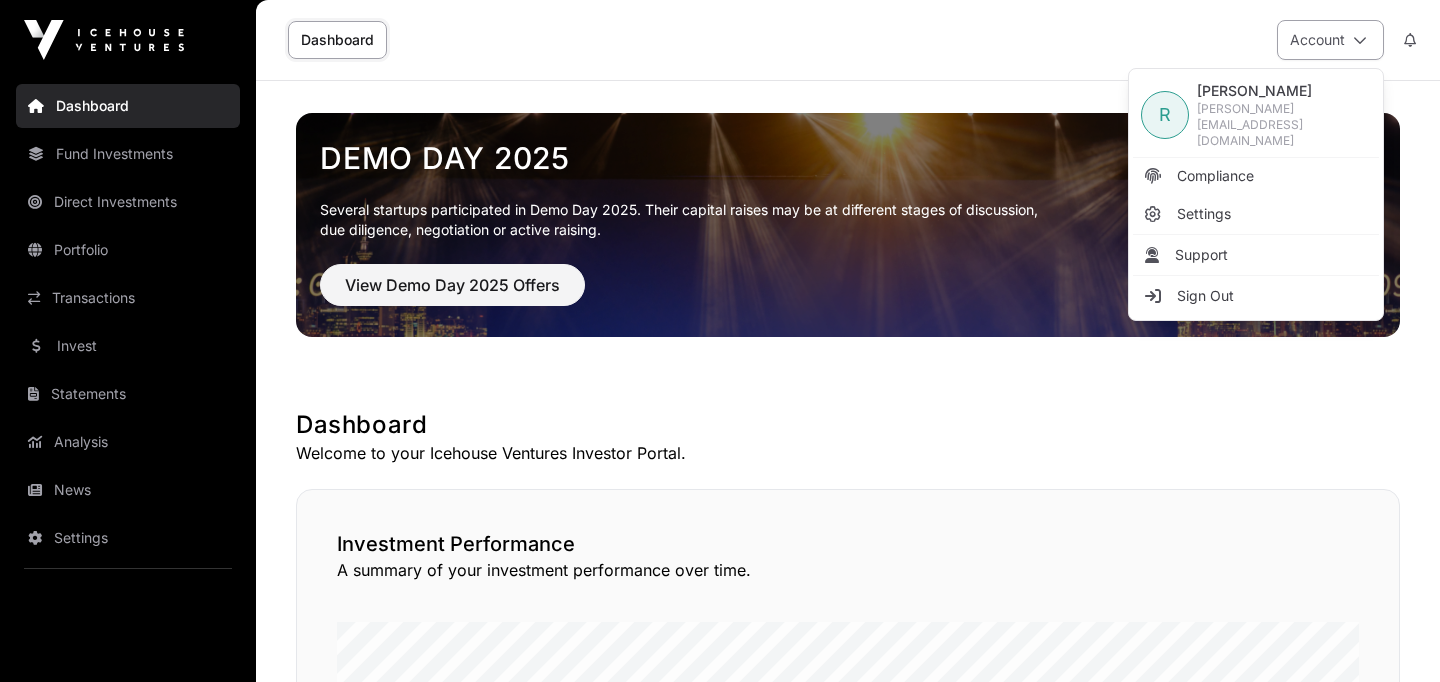 click on "Account" 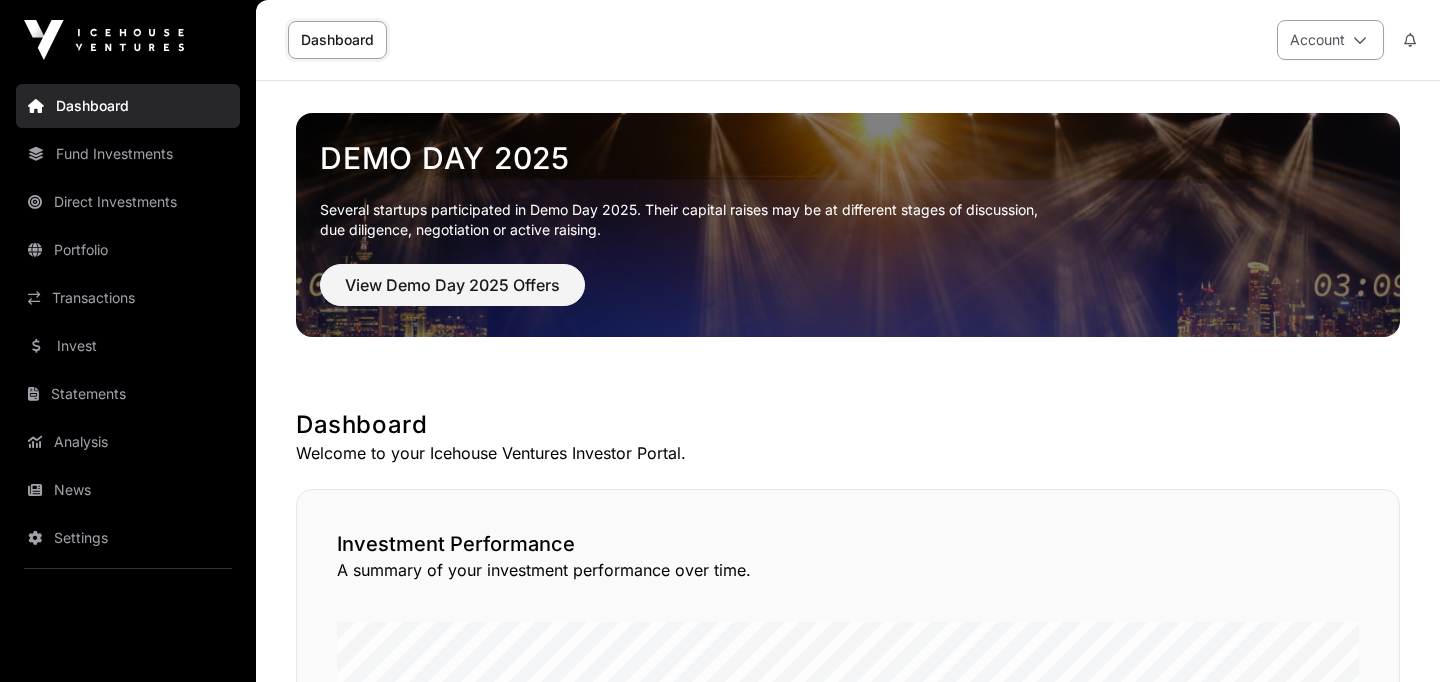 click 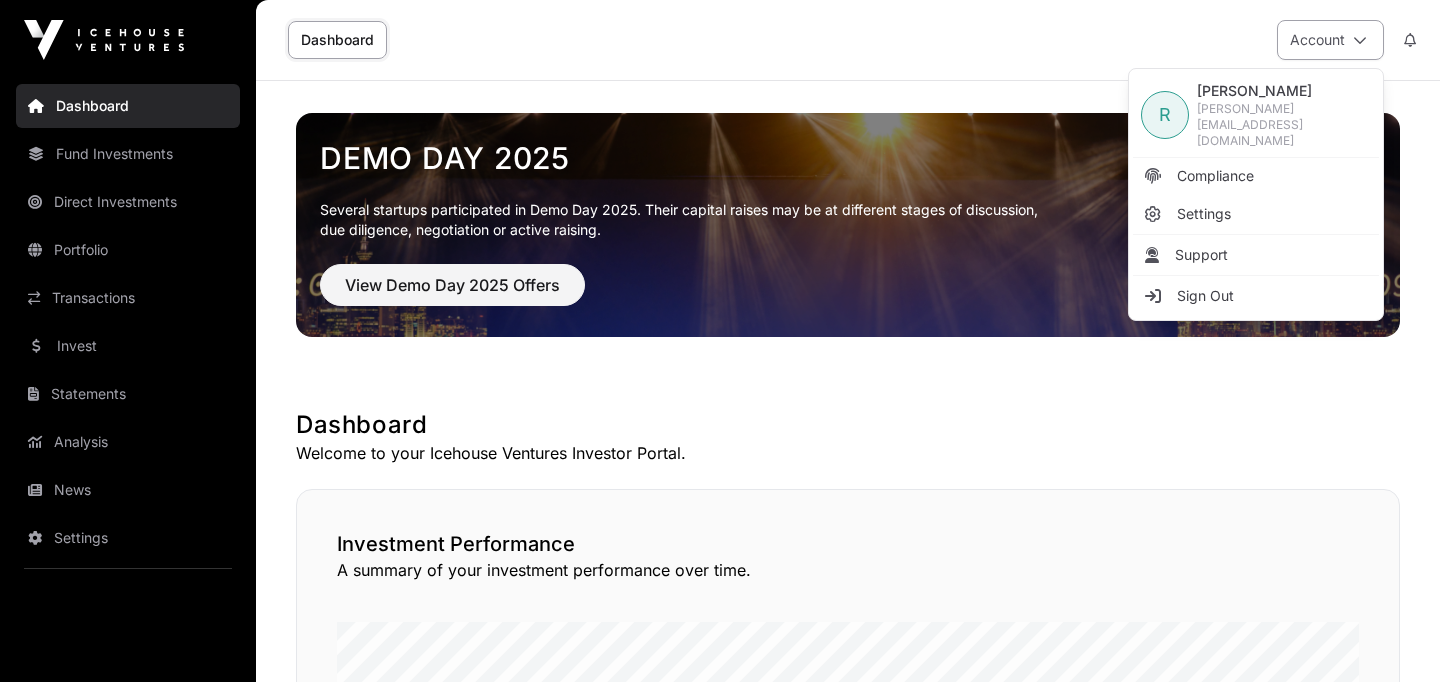 click 